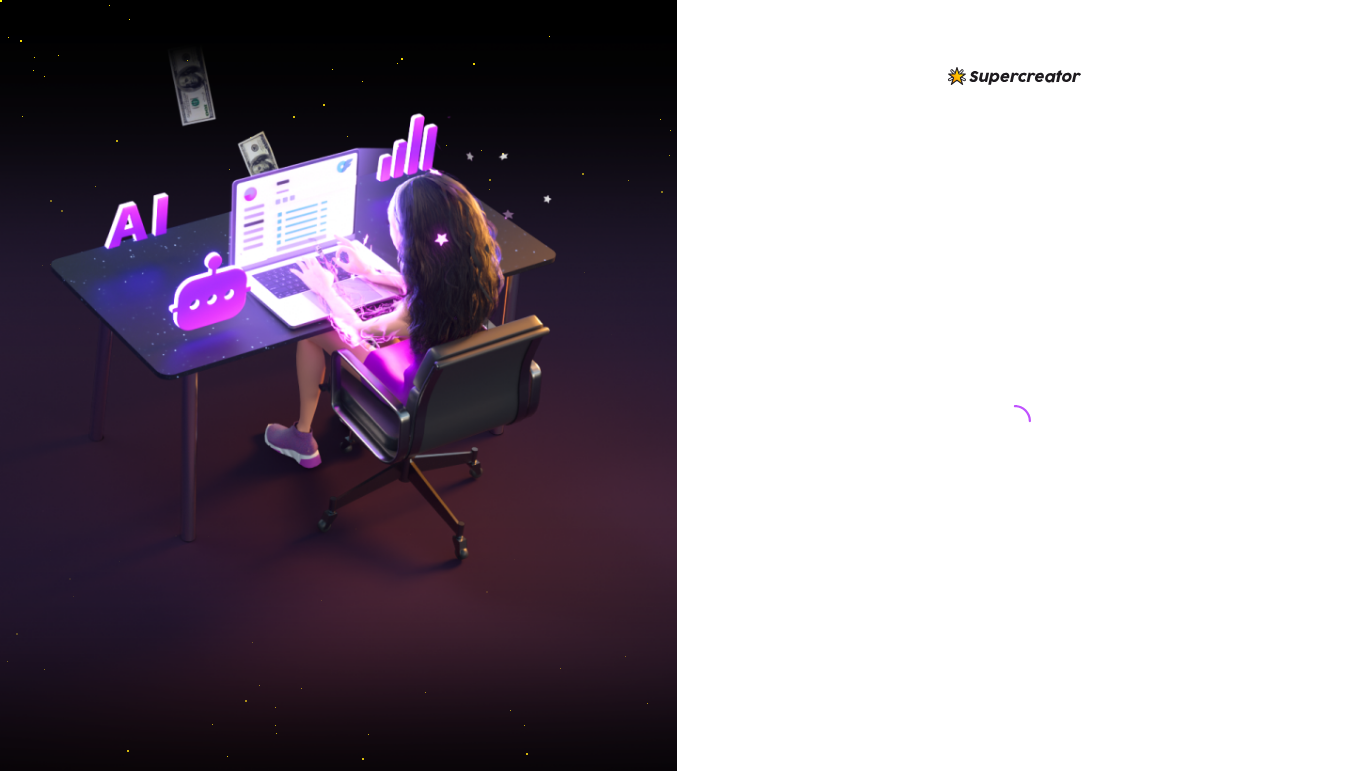 scroll, scrollTop: 0, scrollLeft: 0, axis: both 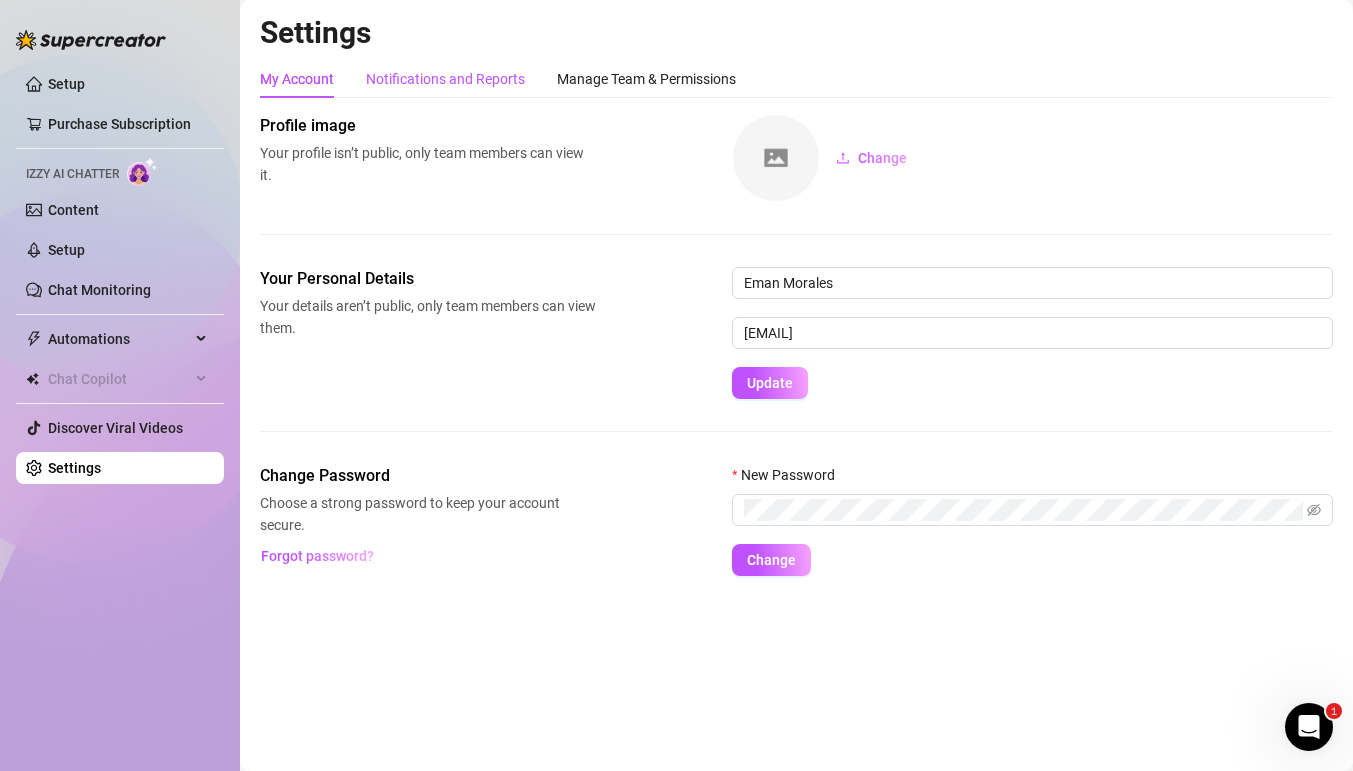 click on "Notifications and Reports" at bounding box center (445, 79) 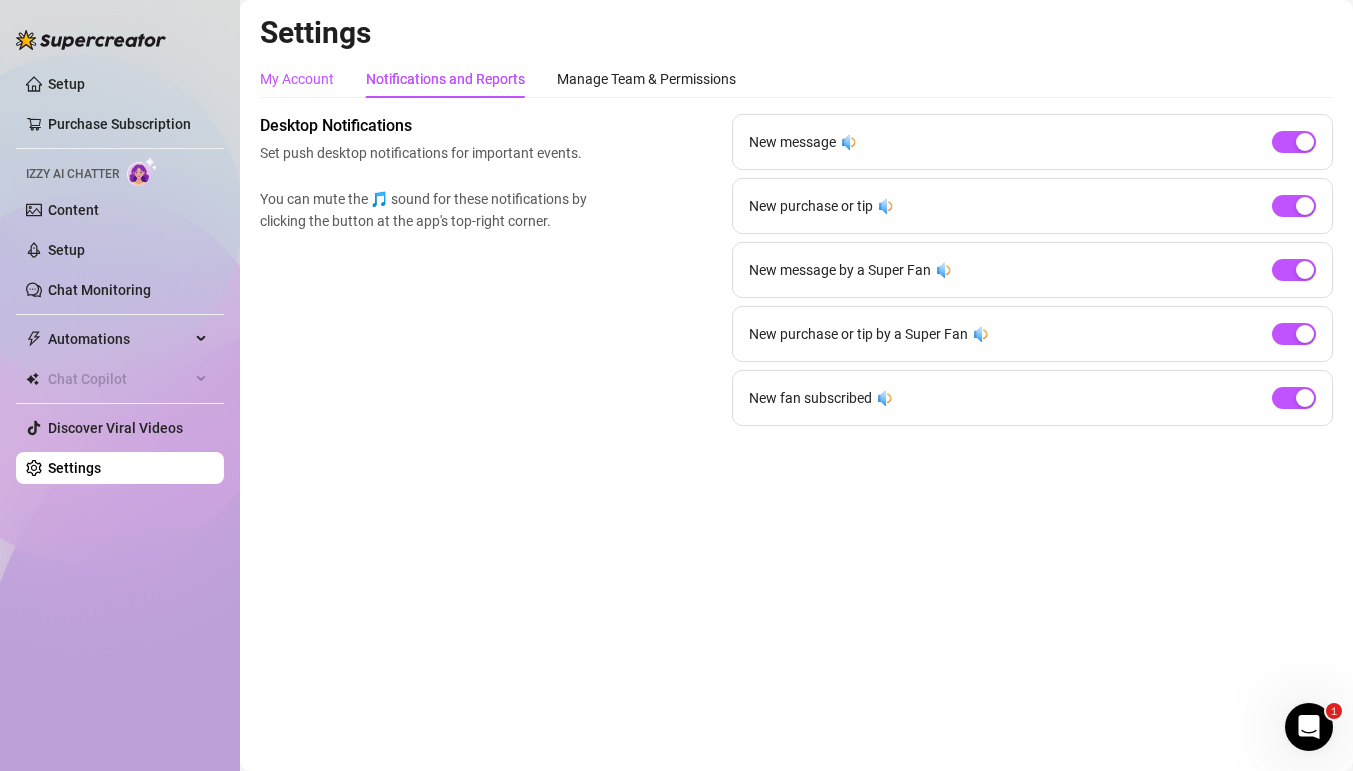 click on "My Account" at bounding box center [297, 79] 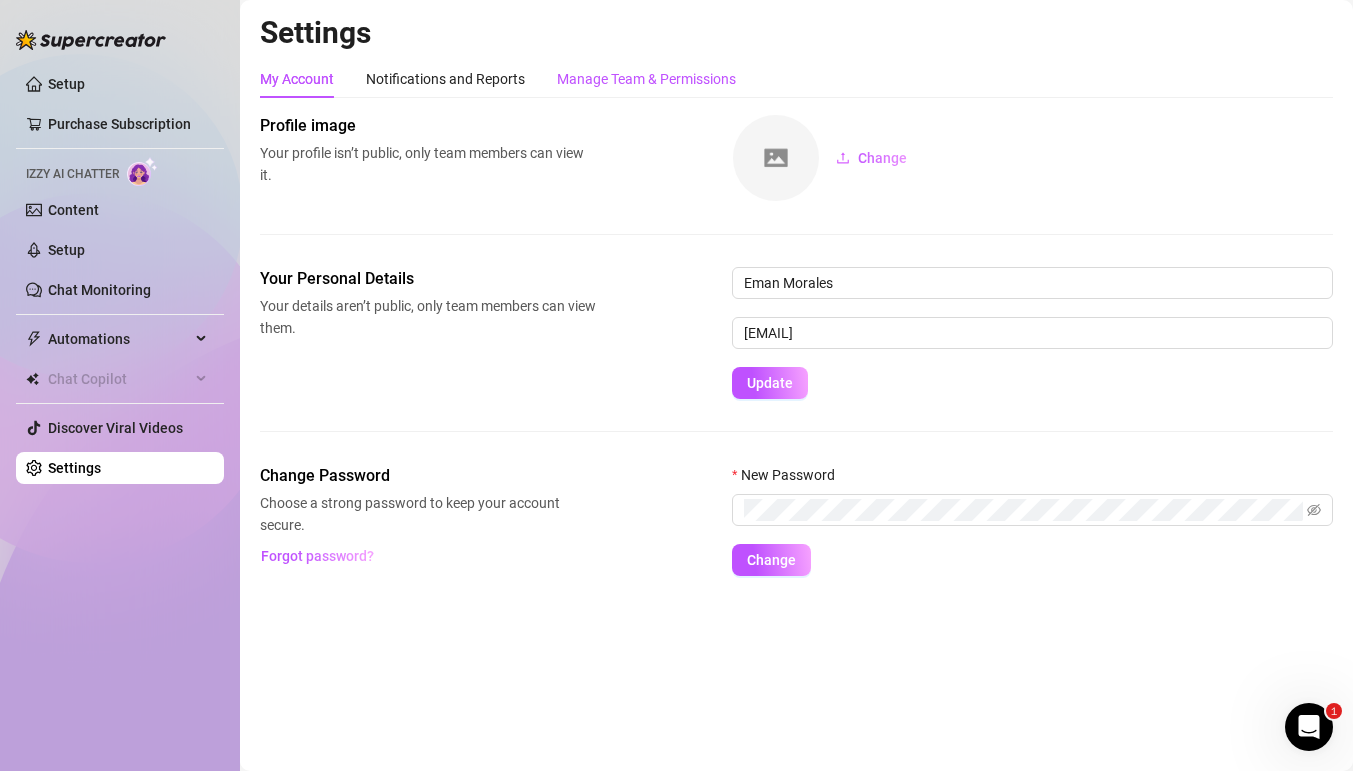 click on "Manage Team & Permissions" at bounding box center (646, 79) 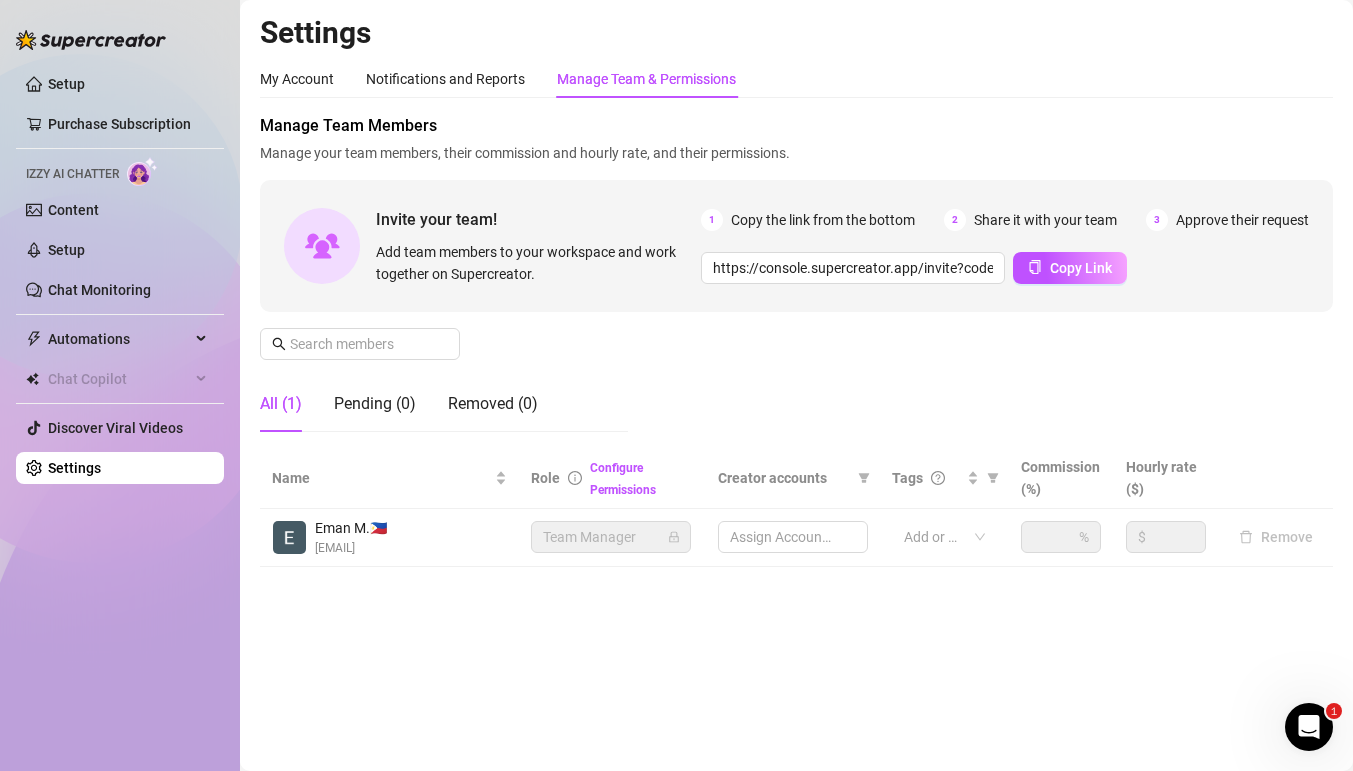 click on "Manage Team Members Manage your team members, their commission and hourly rate, and their permissions. Invite your team! Add team members to your workspace and work together on Supercreator. 1 Copy the link from the bottom 2 Share it with your team 3 Approve their request https://console.supercreator.app/invite?code=TFLizxn4WEdIwrujk23sU2PPu0a2&workspace=Eman%20Morales Copy Link All (1) Pending (0) Removed (0)" at bounding box center [796, 281] 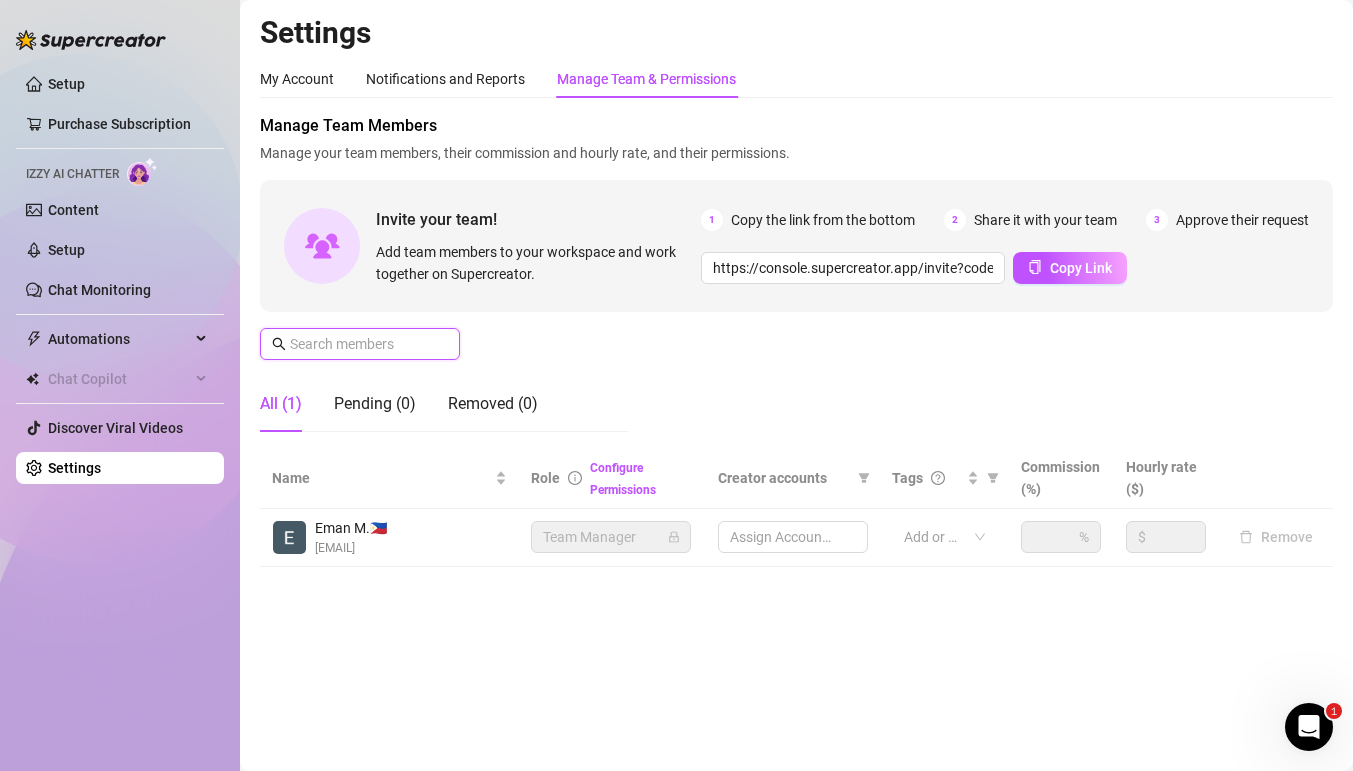 click at bounding box center (361, 344) 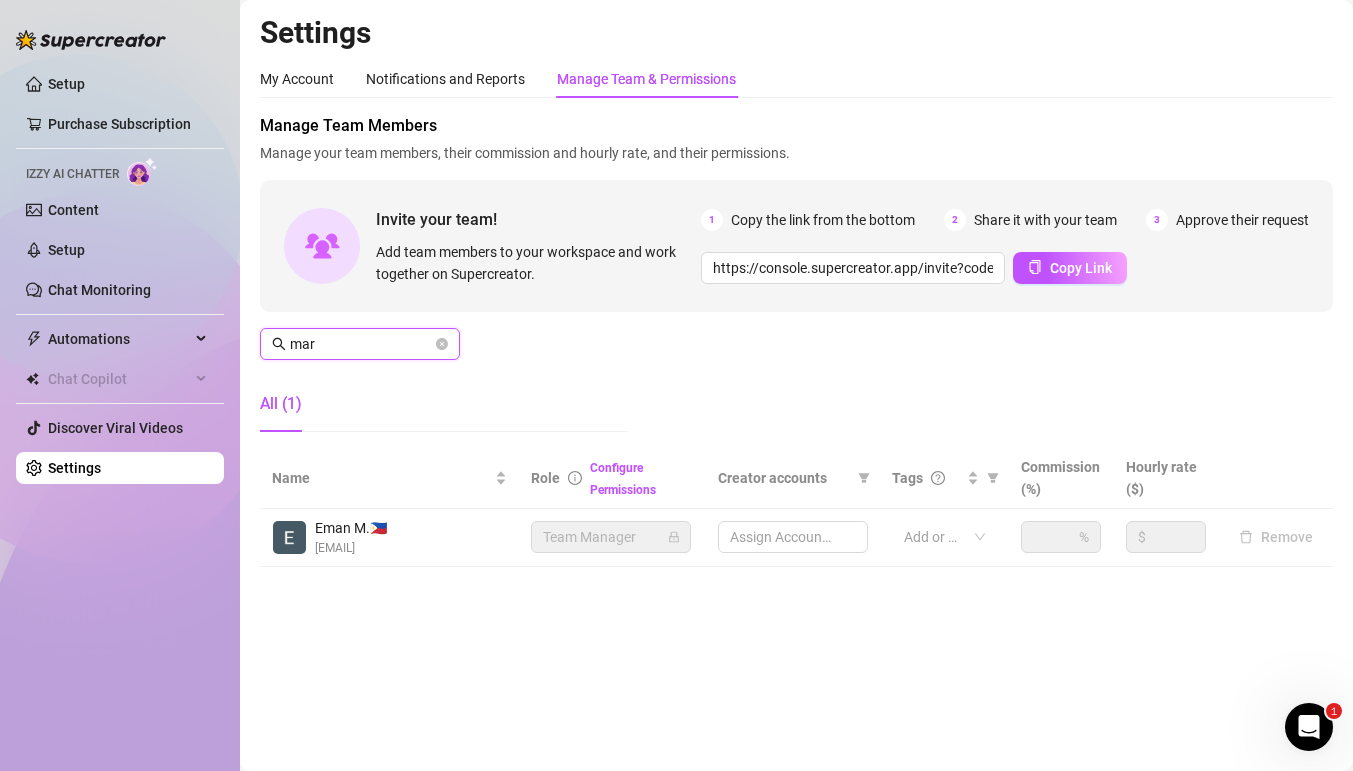 type on "mark" 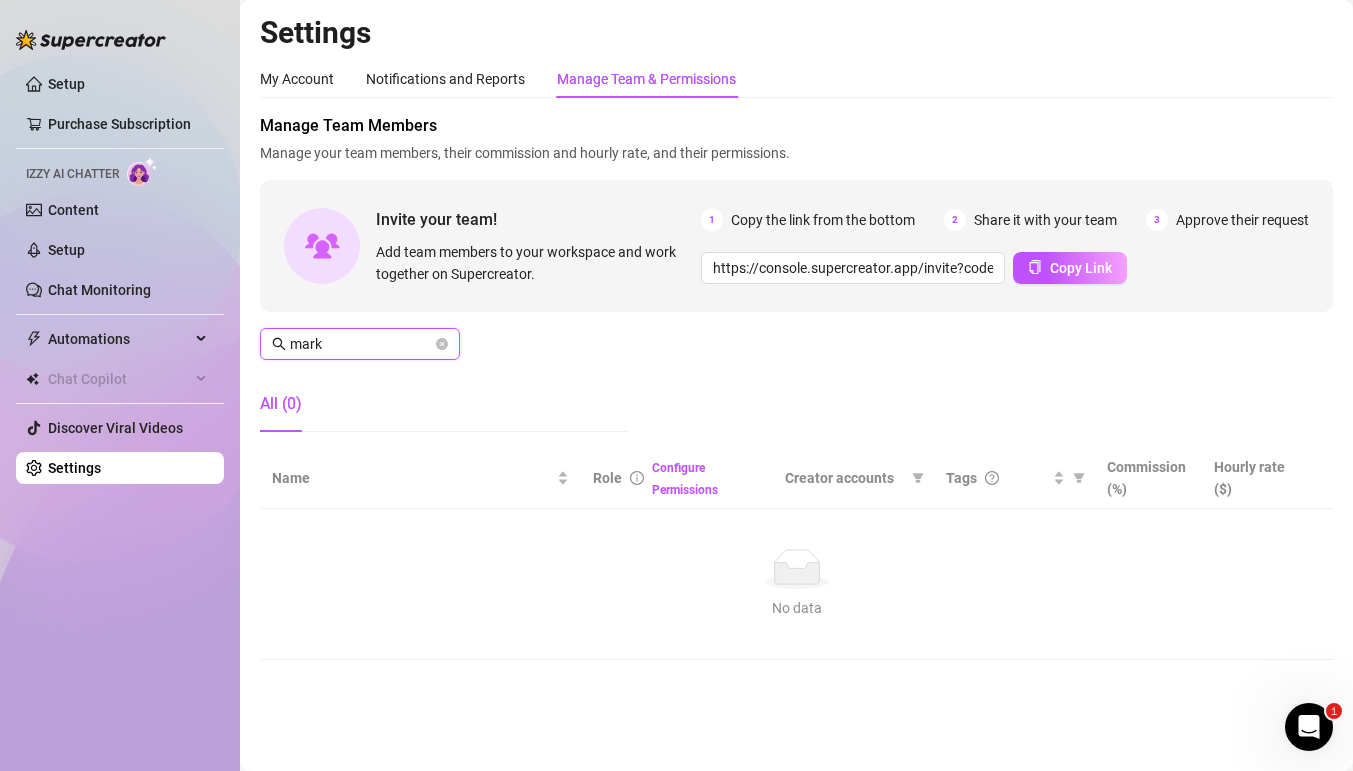 type 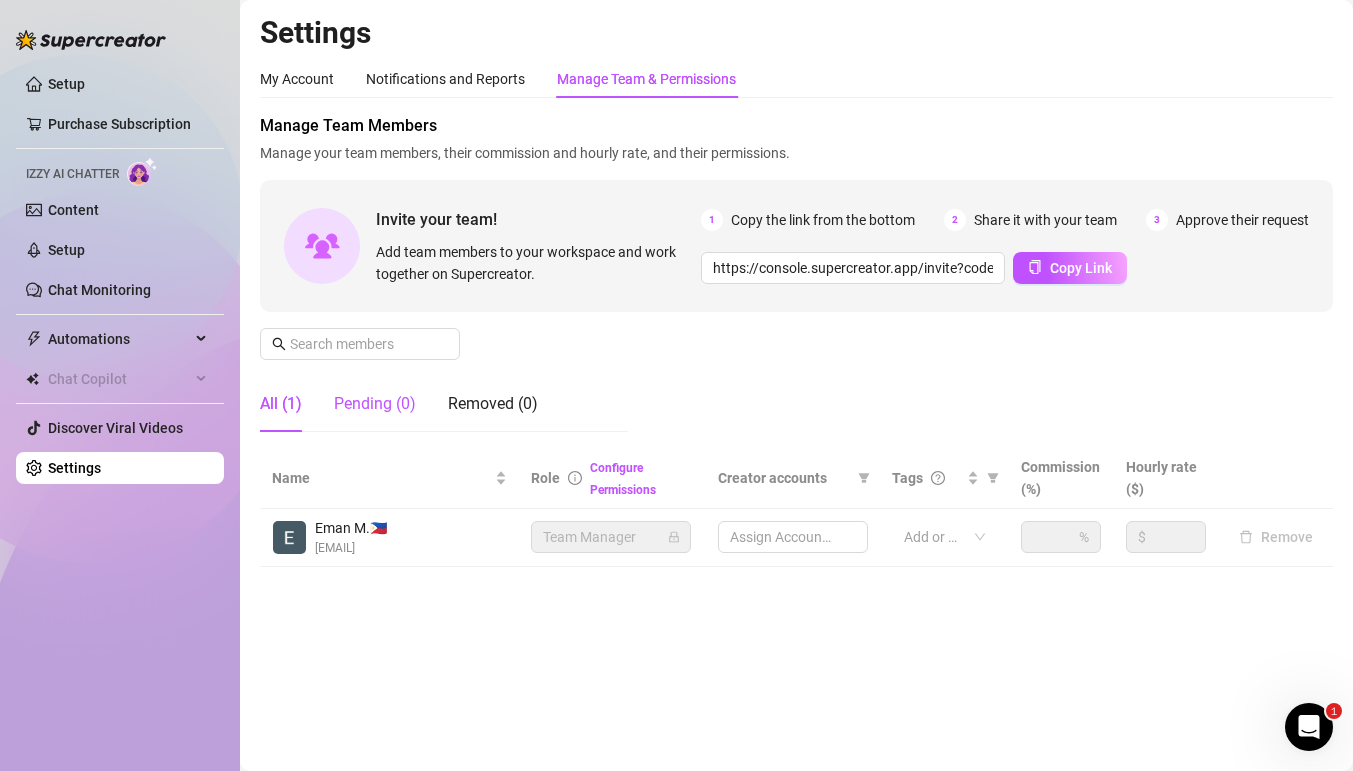 click on "Pending (0)" at bounding box center (375, 404) 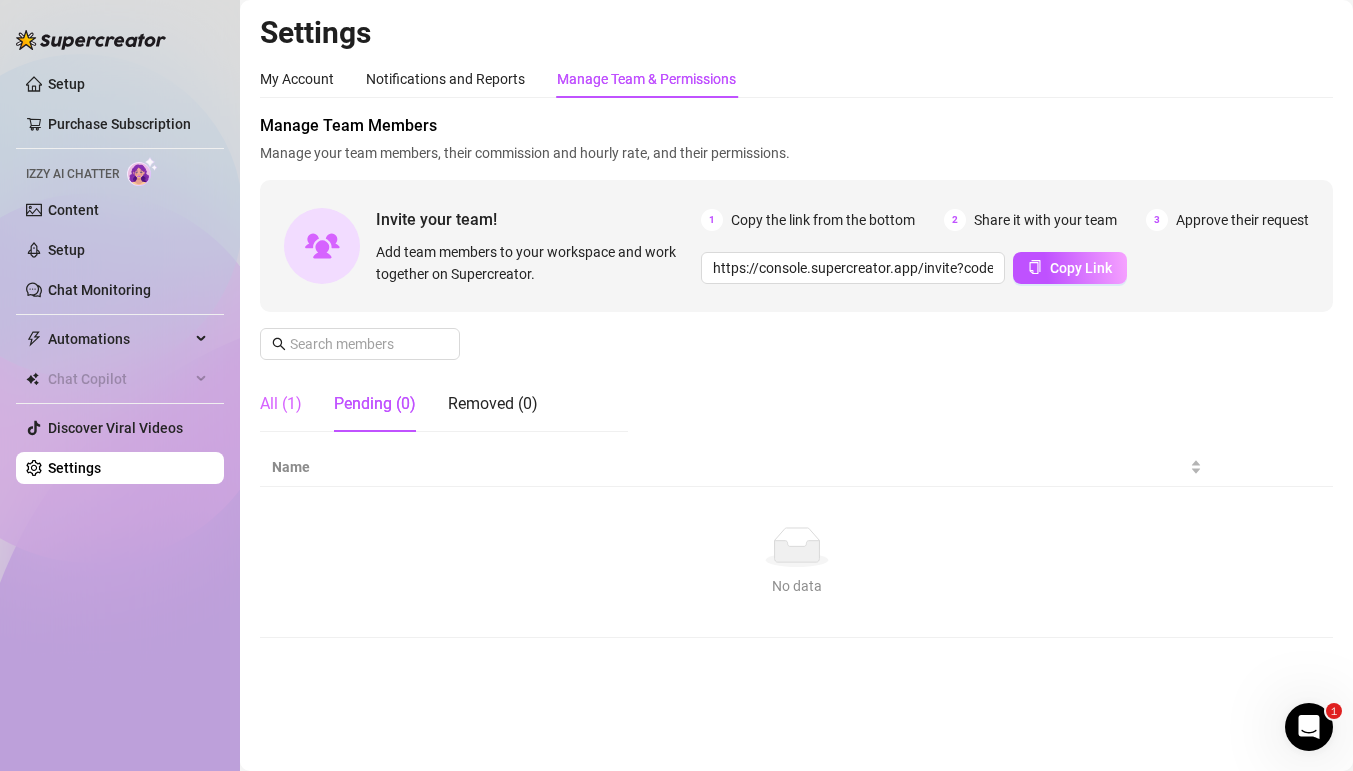 click on "All (1)" at bounding box center [281, 404] 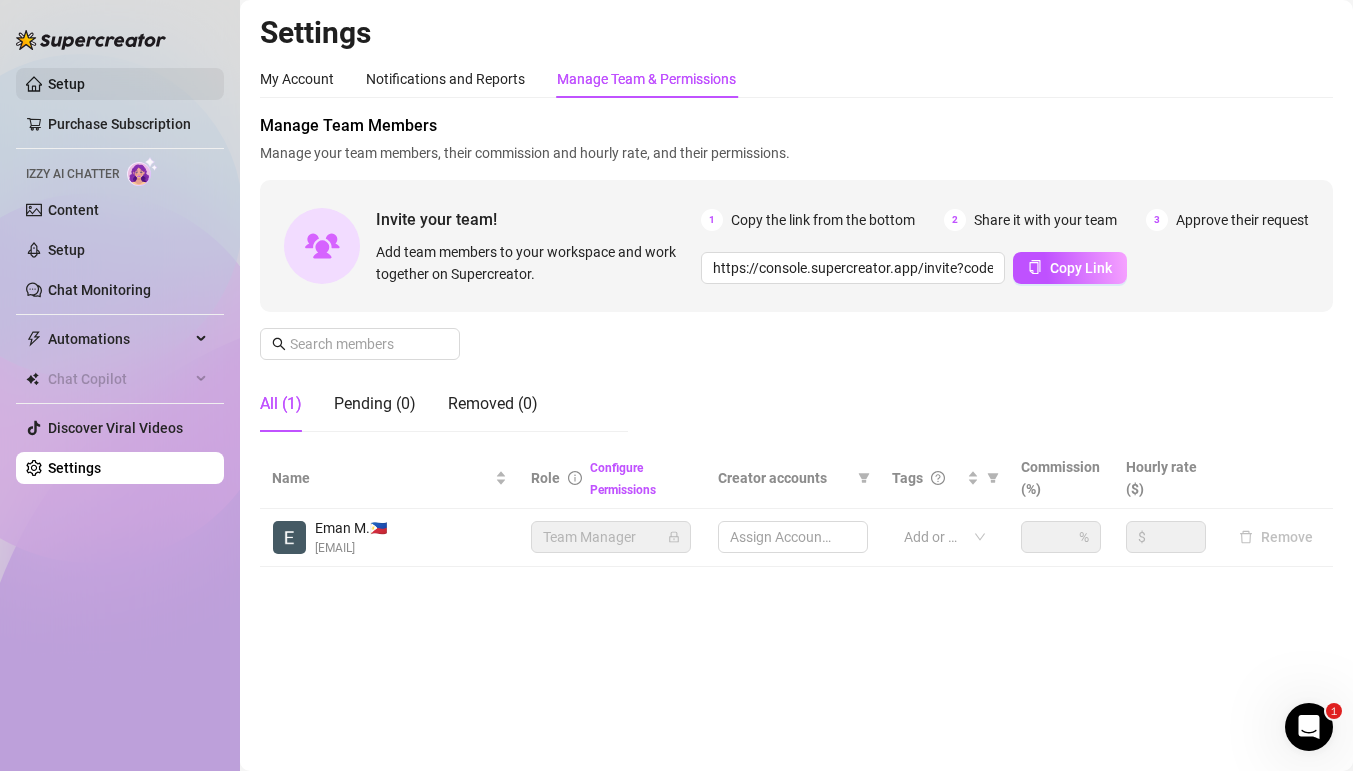 click on "Setup" at bounding box center (66, 84) 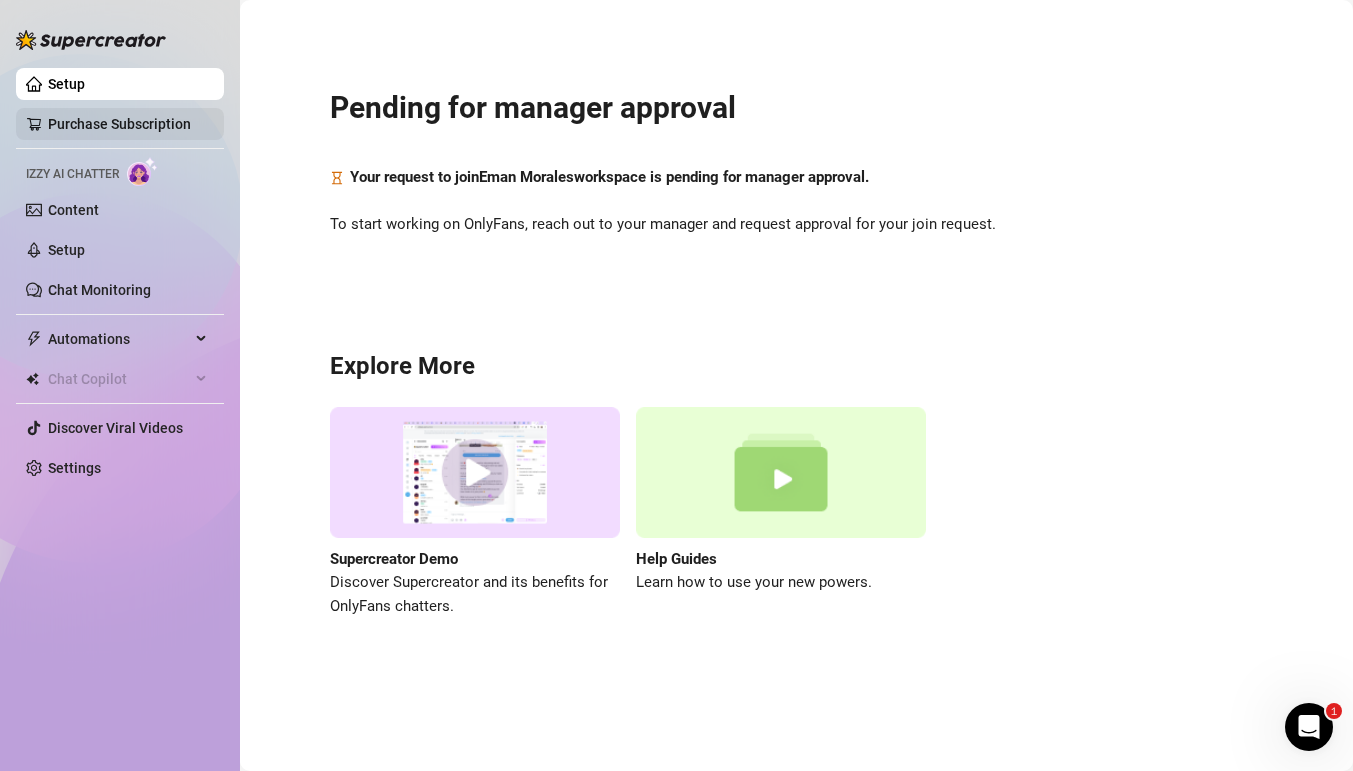 click on "Purchase Subscription" at bounding box center [119, 124] 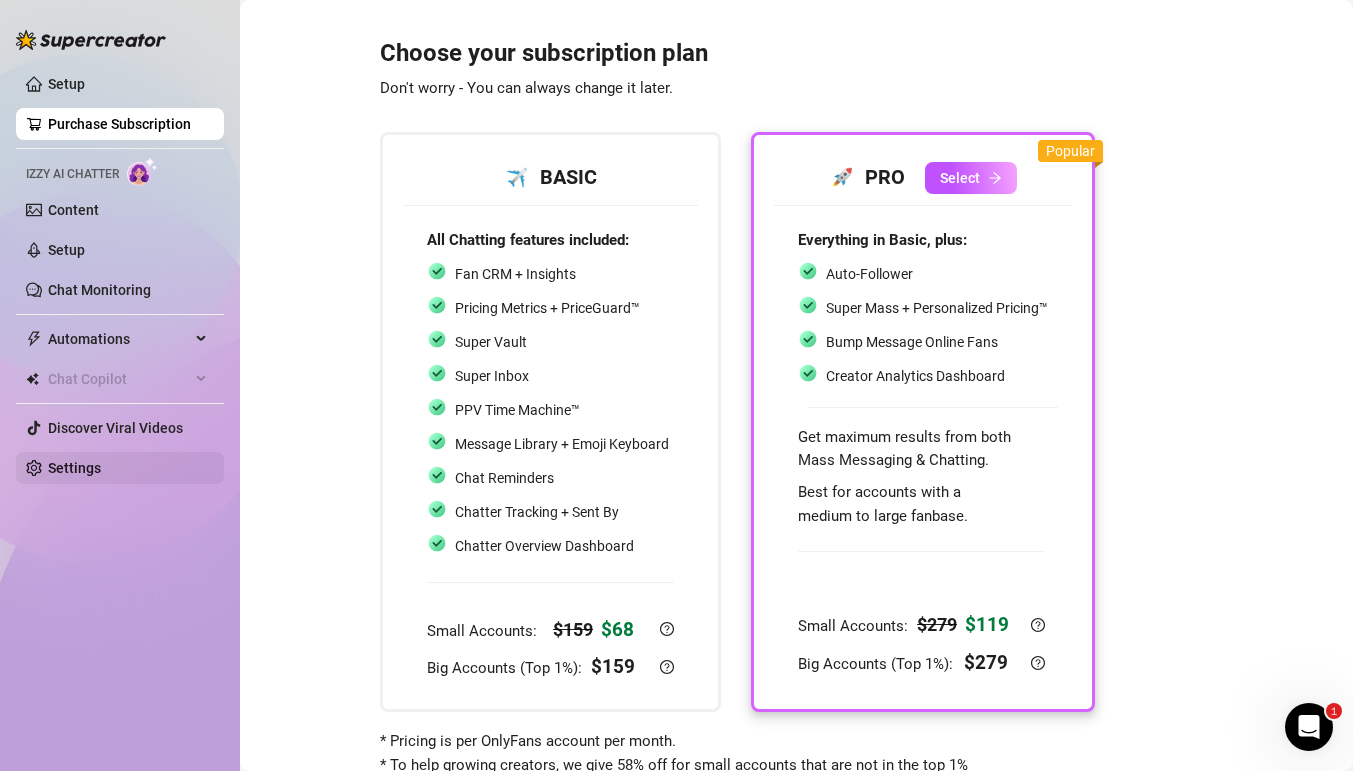 click on "Settings" at bounding box center [74, 468] 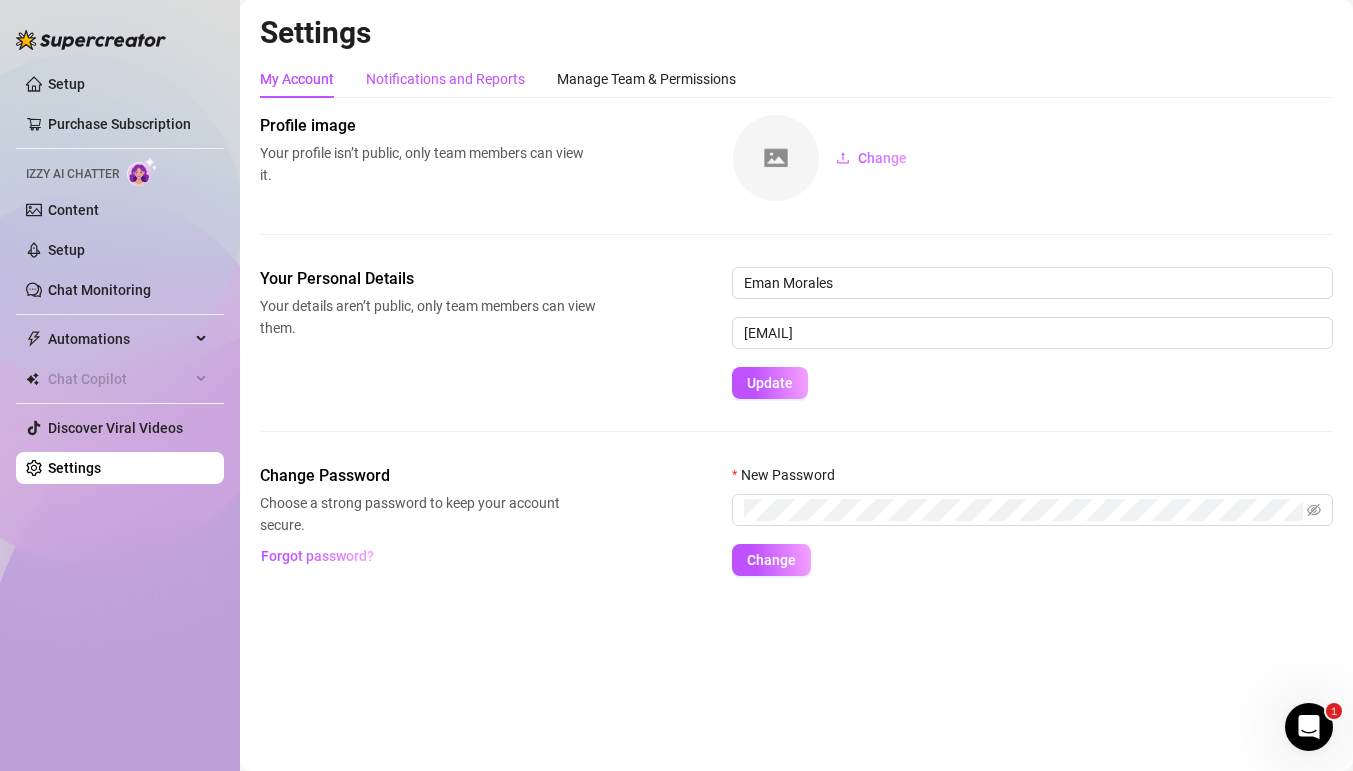 click on "Notifications and Reports" at bounding box center [445, 79] 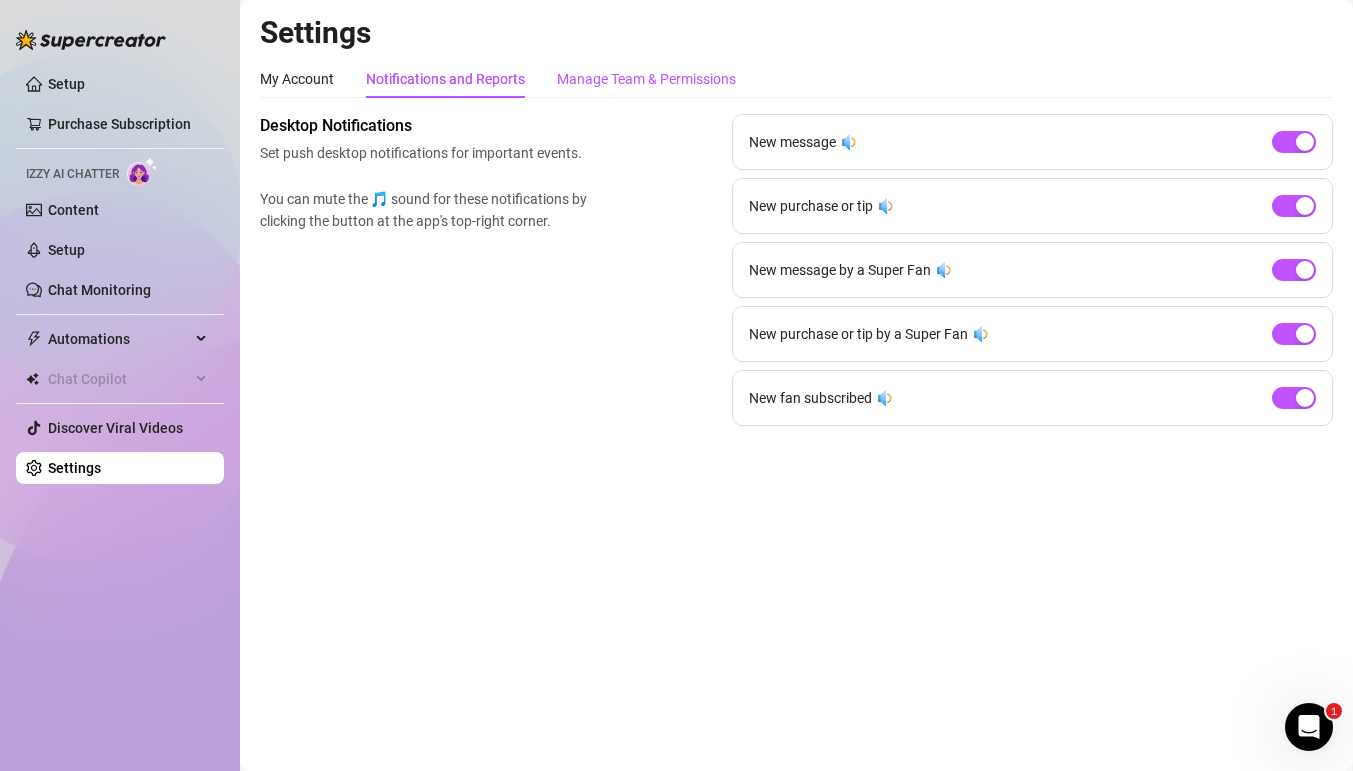 click on "Manage Team & Permissions" at bounding box center (646, 79) 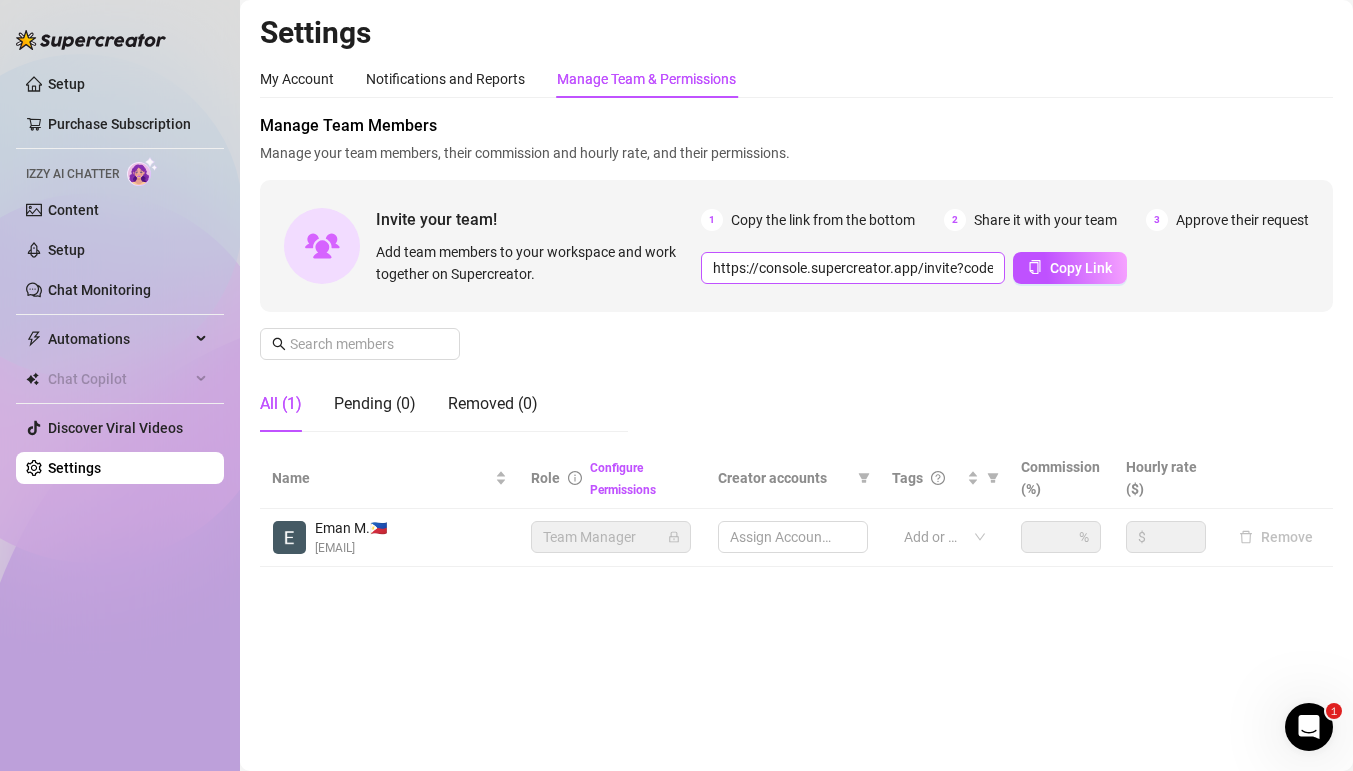 type on "https://console.supercreator.app/invite?code=23XVoGdgeDa4S1Z1GIHdz2cZwgu2&workspace=CreatorsInc" 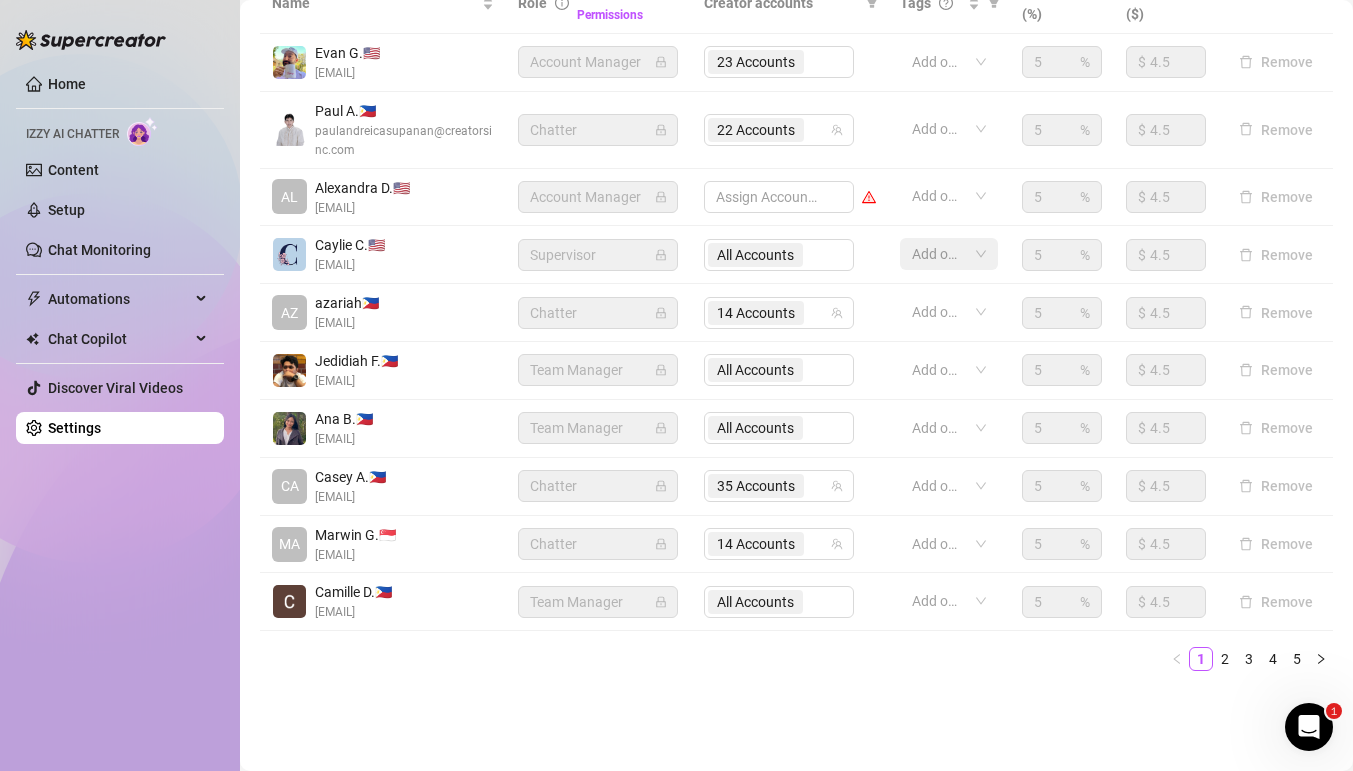 scroll, scrollTop: 0, scrollLeft: 0, axis: both 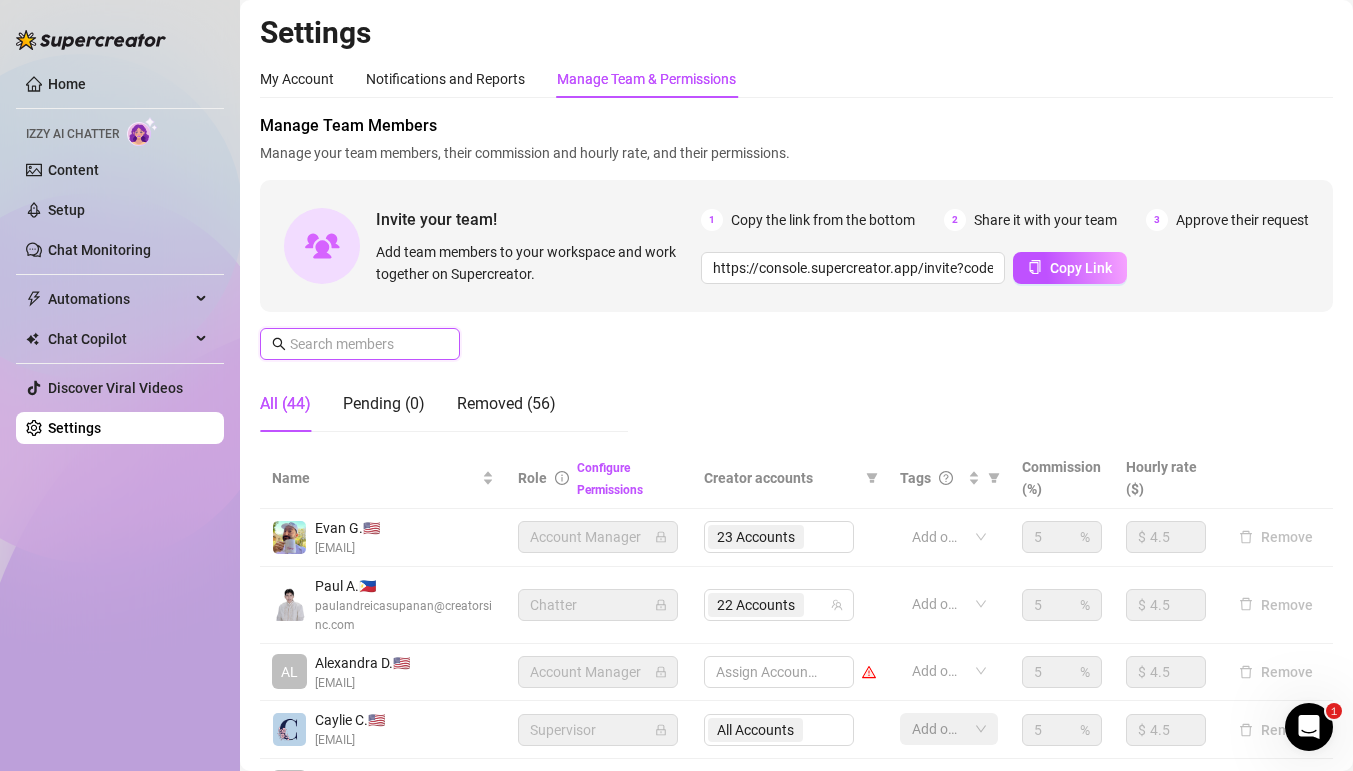 click at bounding box center [361, 344] 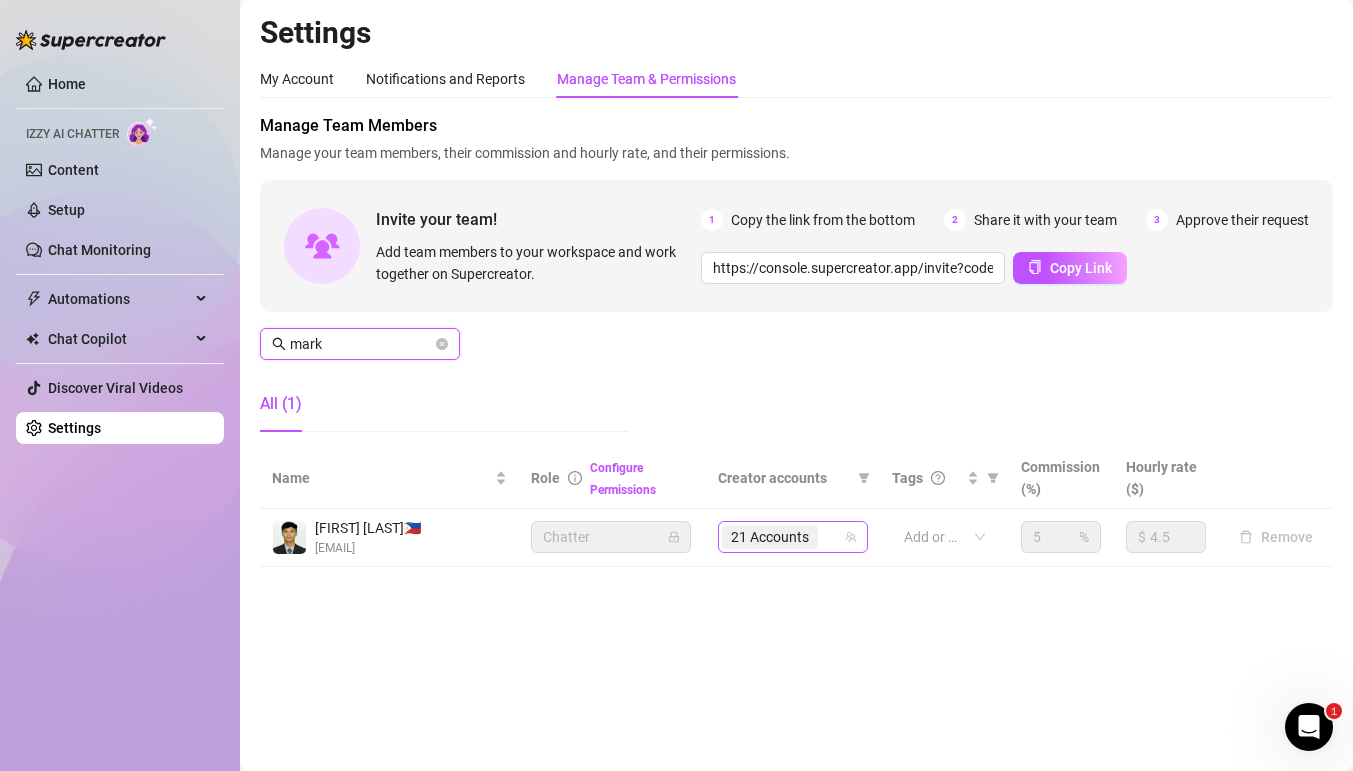 click on "21 Accounts" at bounding box center (770, 537) 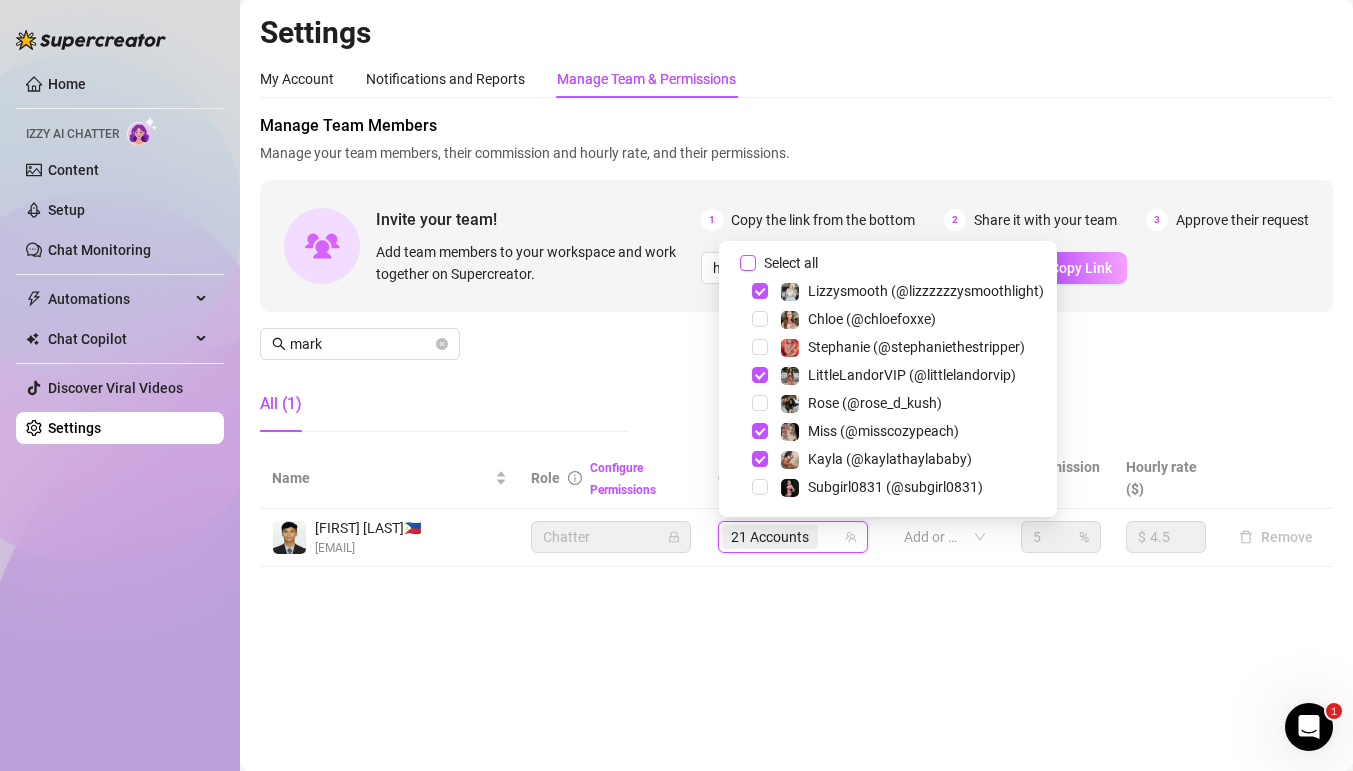 click on "Select all" at bounding box center (791, 263) 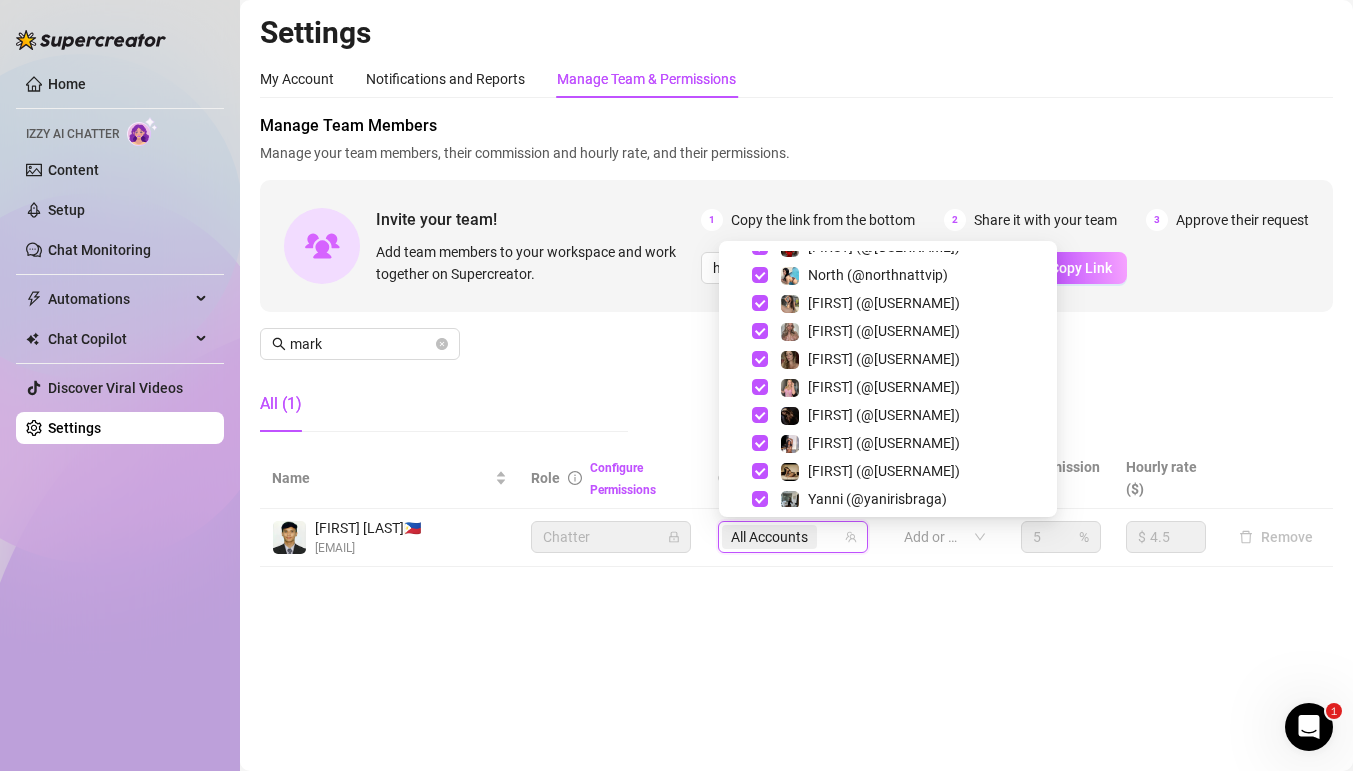 scroll, scrollTop: 780, scrollLeft: 0, axis: vertical 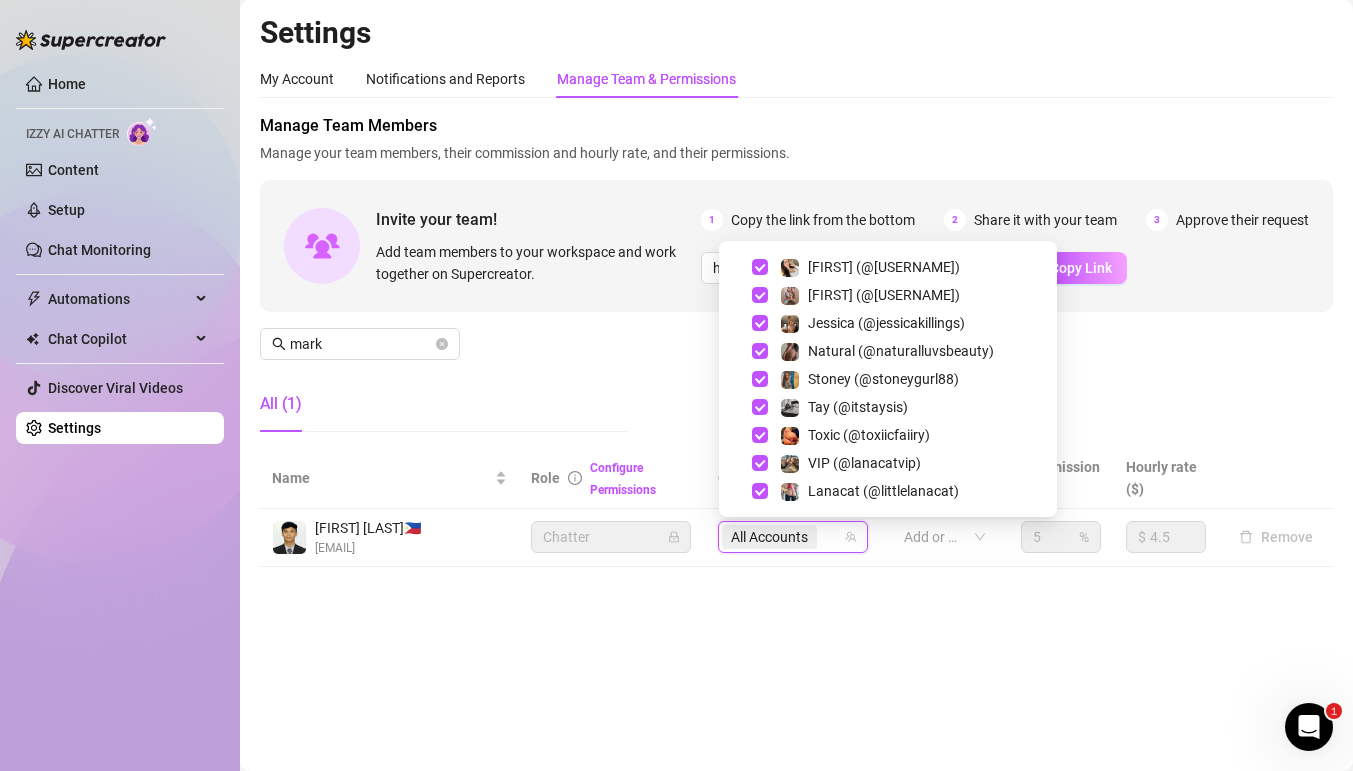 click on "Manage Team Members Manage your team members, their commission and hourly rate, and their permissions. Invite your team! Add team members to your workspace and work together on Supercreator. 1 Copy the link from the bottom 2 Share it with your team 3 Approve their request https://console.supercreator.app/invite?code=23XVoGdgeDa4S1Z1GIHdz2cZwgu2&workspace=CreatorsInc Copy Link mark All (1)" at bounding box center [796, 281] 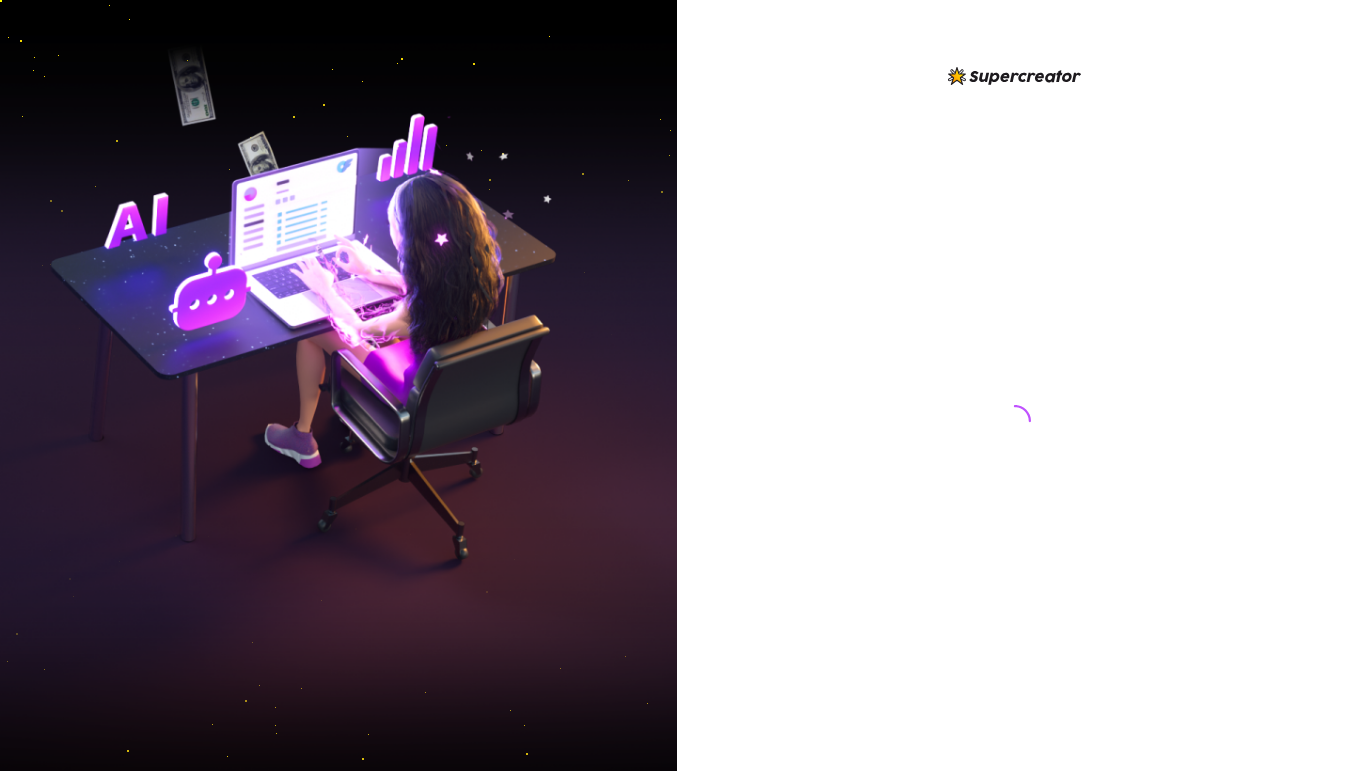scroll, scrollTop: 0, scrollLeft: 0, axis: both 